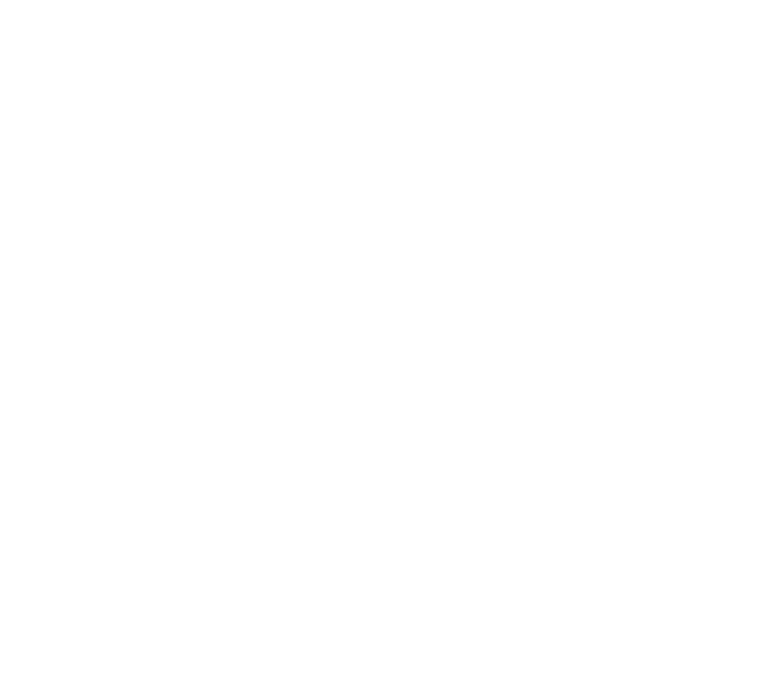 scroll, scrollTop: 0, scrollLeft: 0, axis: both 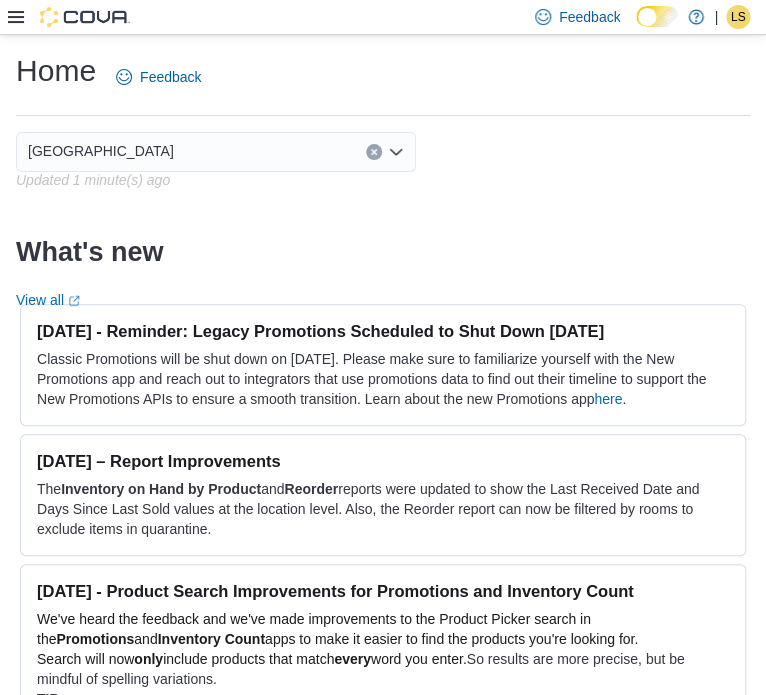 click 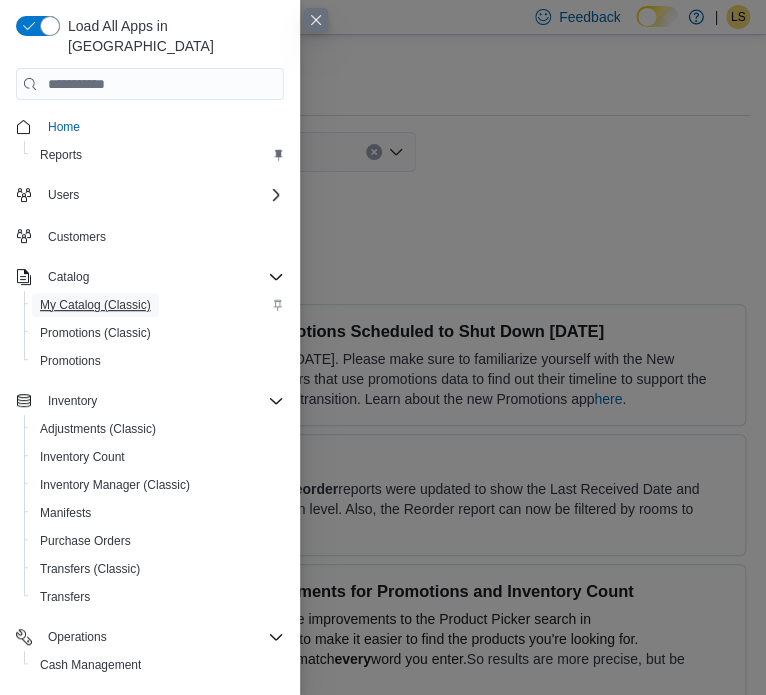 click on "My Catalog (Classic)" at bounding box center (95, 305) 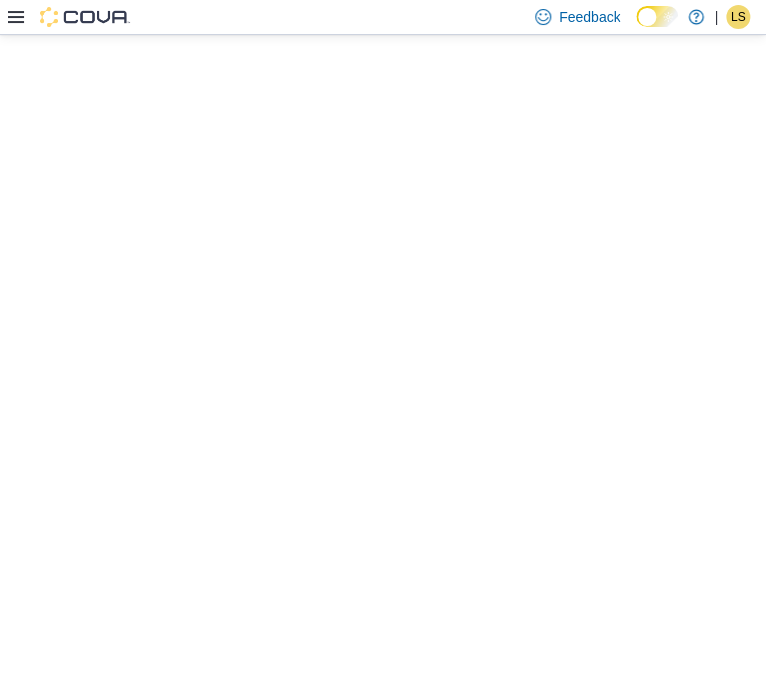 scroll, scrollTop: 0, scrollLeft: 0, axis: both 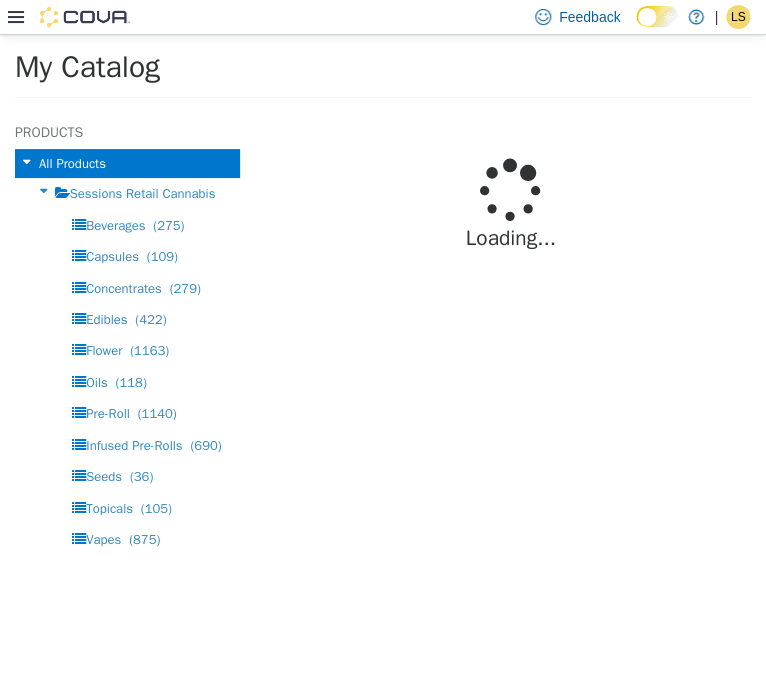 select on "**********" 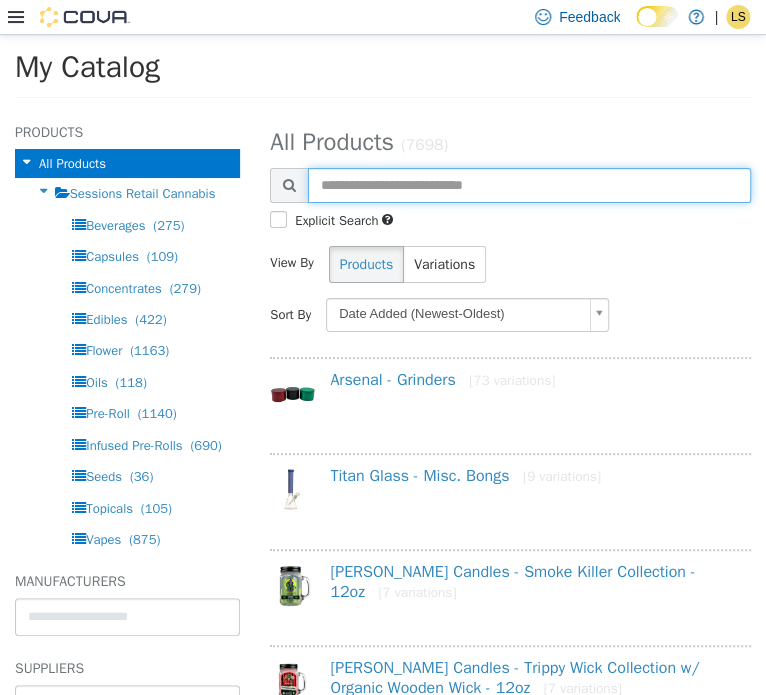 click at bounding box center (529, 184) 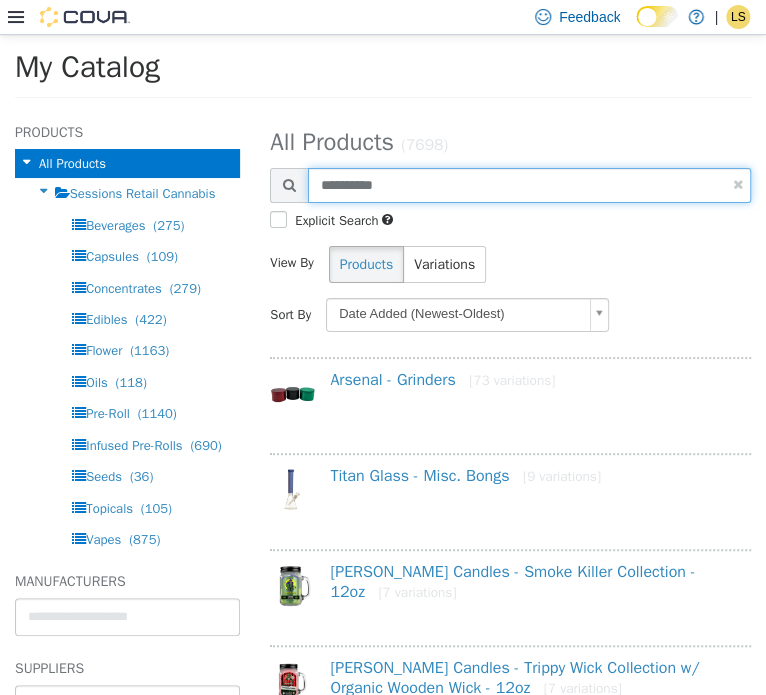 type on "**********" 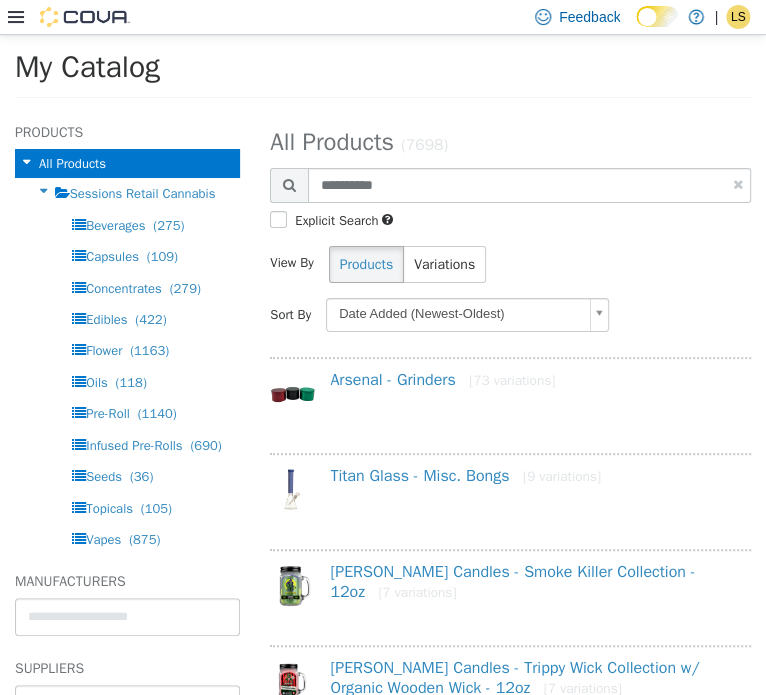 select on "**********" 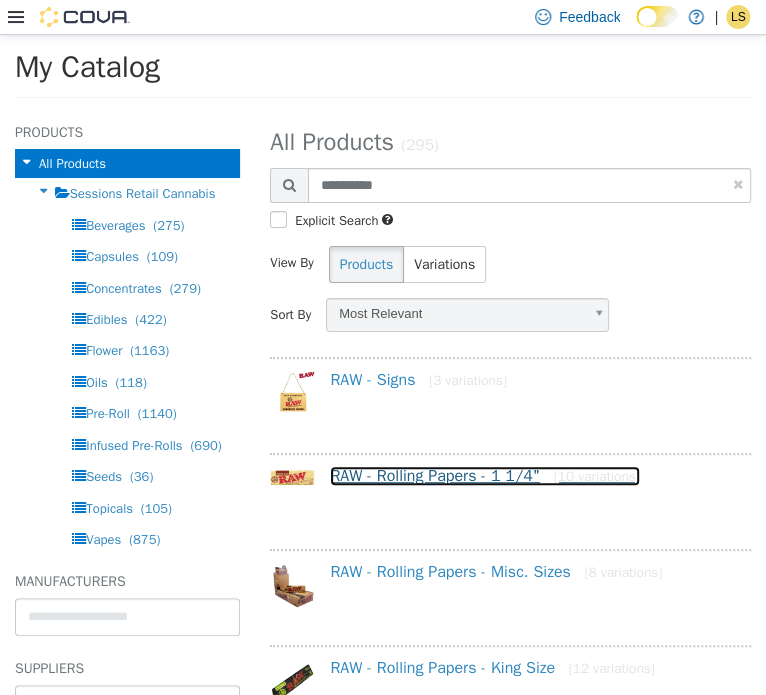 click on "RAW - Rolling Papers - 1 1/4"
[10 variations]" at bounding box center (484, 475) 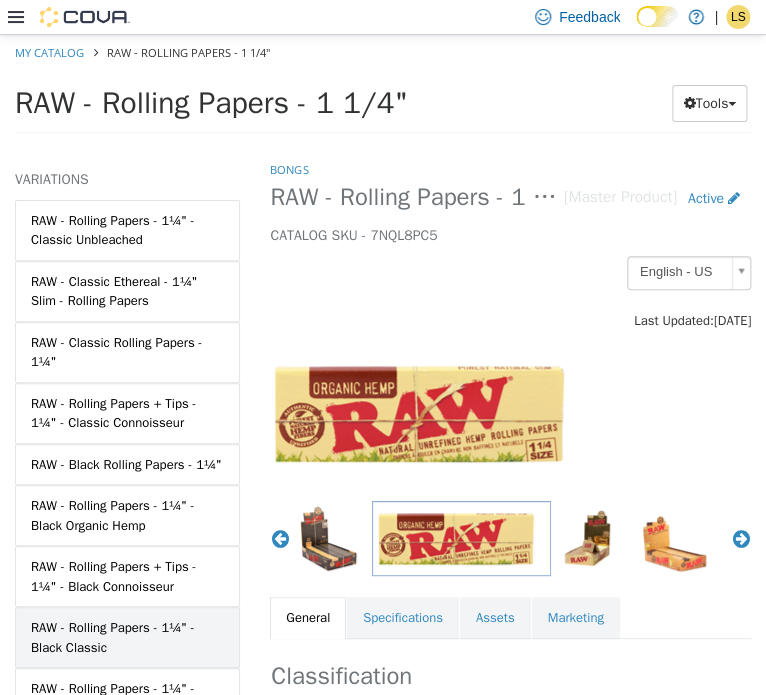 scroll, scrollTop: 123, scrollLeft: 0, axis: vertical 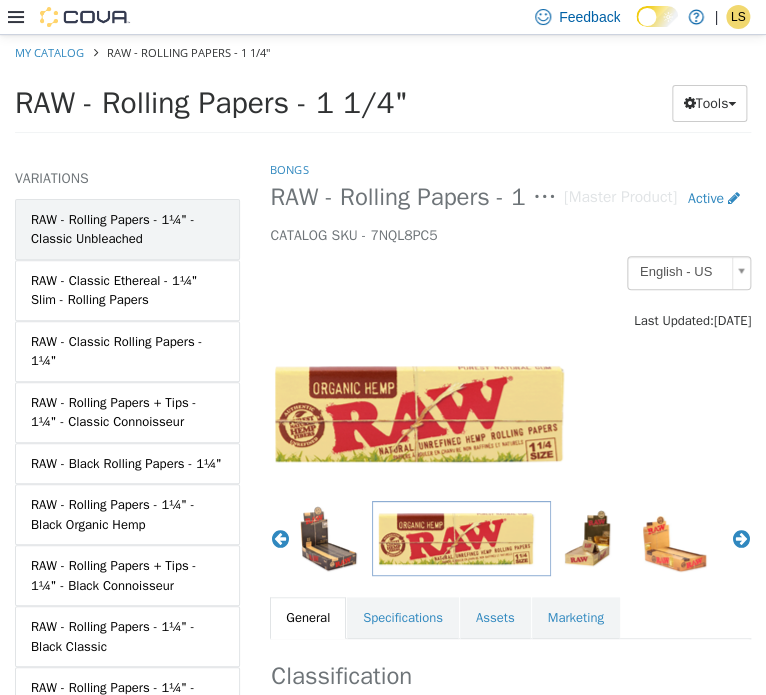 click on "RAW - Rolling Papers - 1¼" - Classic Unbleached" at bounding box center [127, 228] 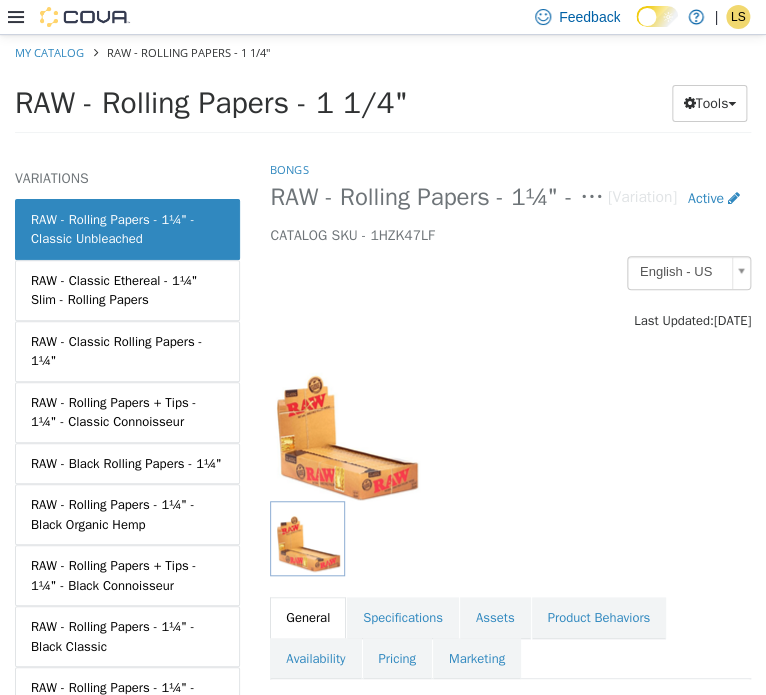 click on "RAW - Classic Ethereal - 1¼" Slim - Rolling Papers" at bounding box center [127, 289] 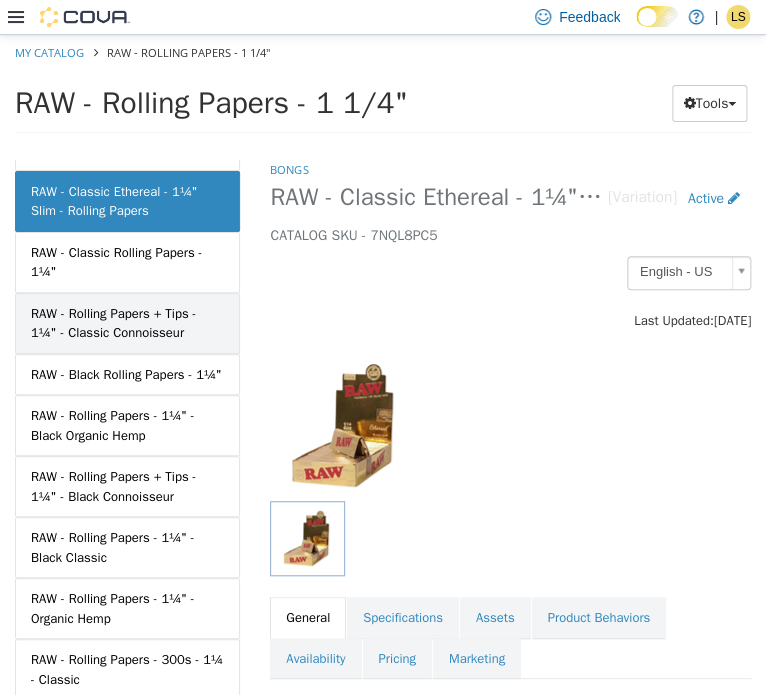 scroll, scrollTop: 299, scrollLeft: 0, axis: vertical 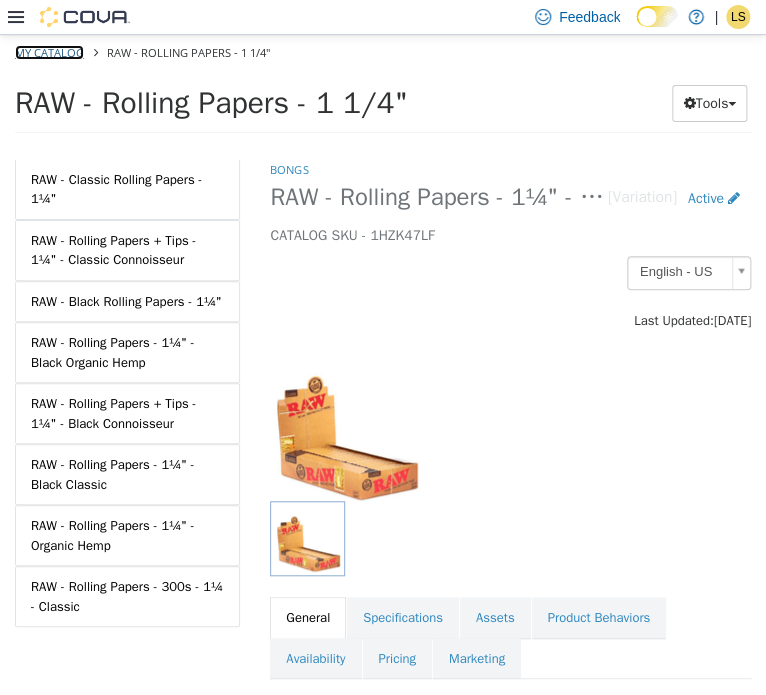 click on "My Catalog" at bounding box center [49, 51] 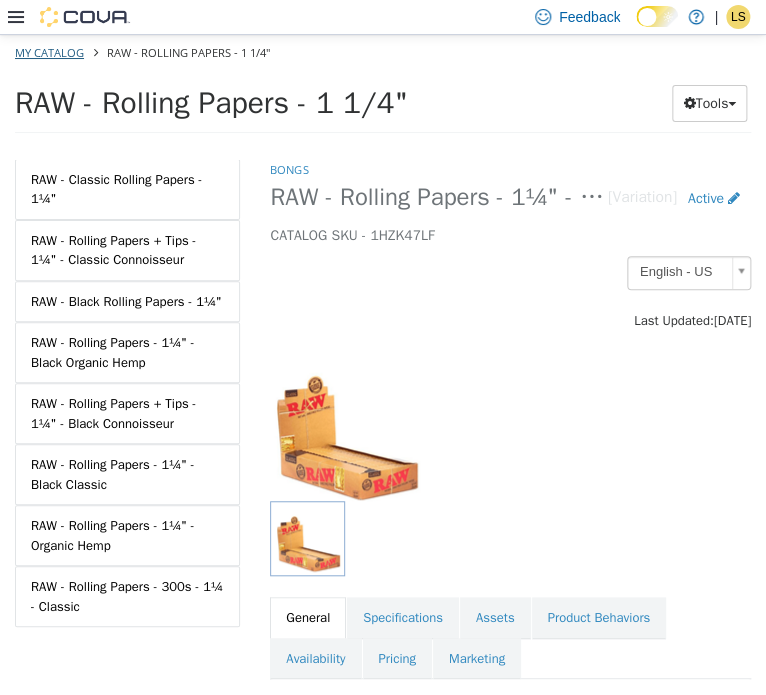 select on "**********" 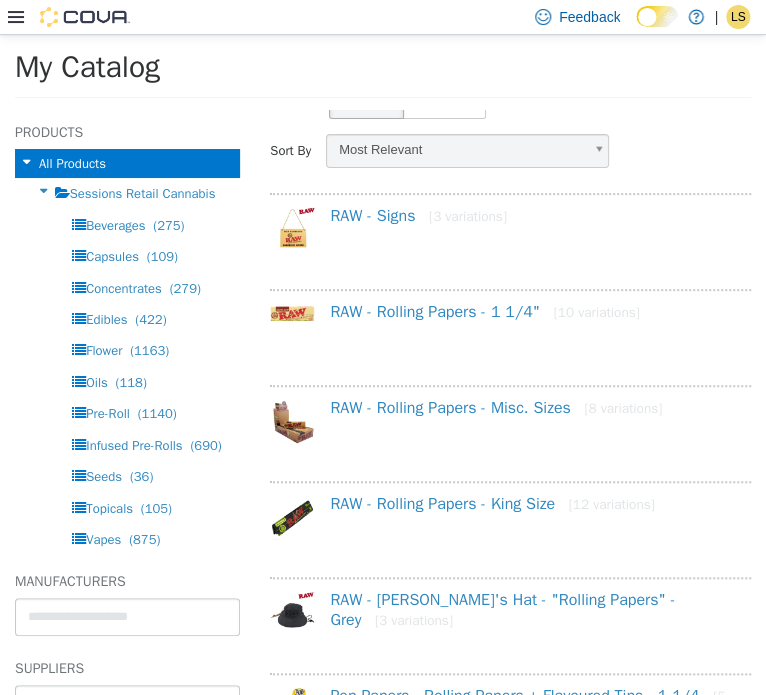 scroll, scrollTop: 172, scrollLeft: 0, axis: vertical 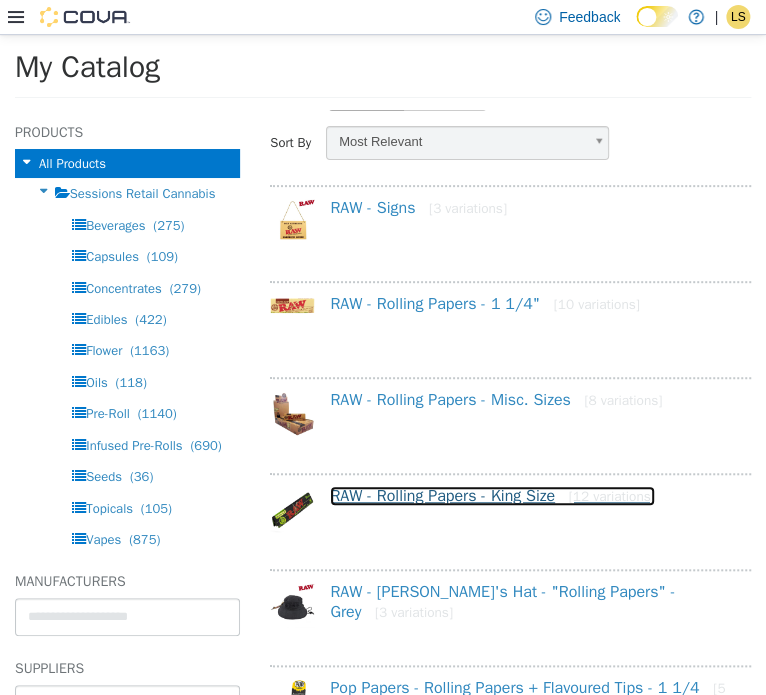 click on "RAW - Rolling Papers - King Size
[12 variations]" at bounding box center [492, 495] 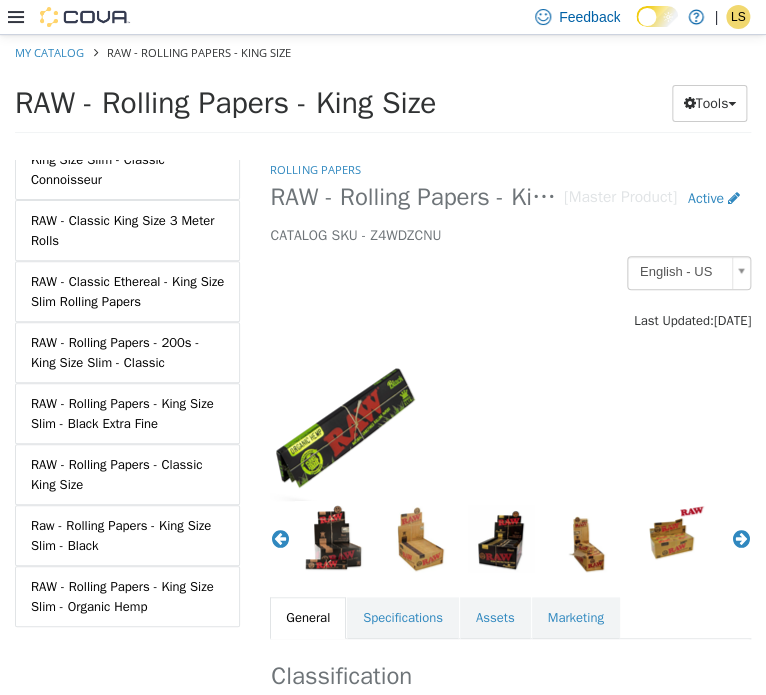 scroll, scrollTop: 498, scrollLeft: 0, axis: vertical 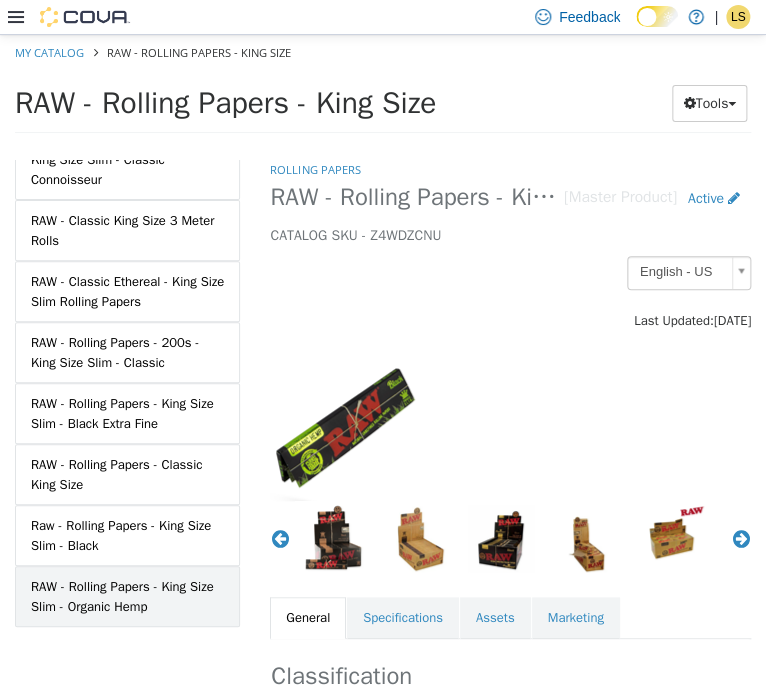 click on "RAW - Rolling Papers - King Size Slim - Organic Hemp" at bounding box center (127, 595) 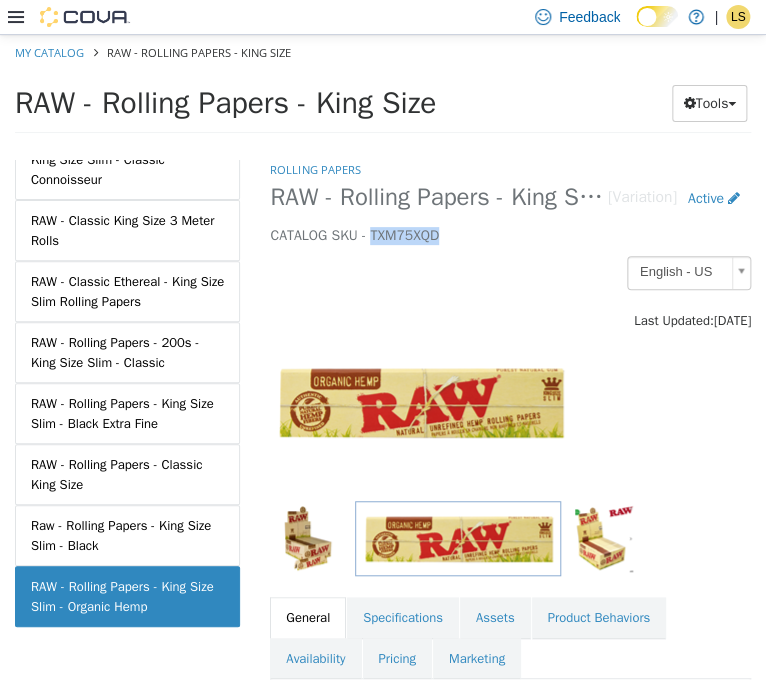 drag, startPoint x: 384, startPoint y: 234, endPoint x: 498, endPoint y: 257, distance: 116.297035 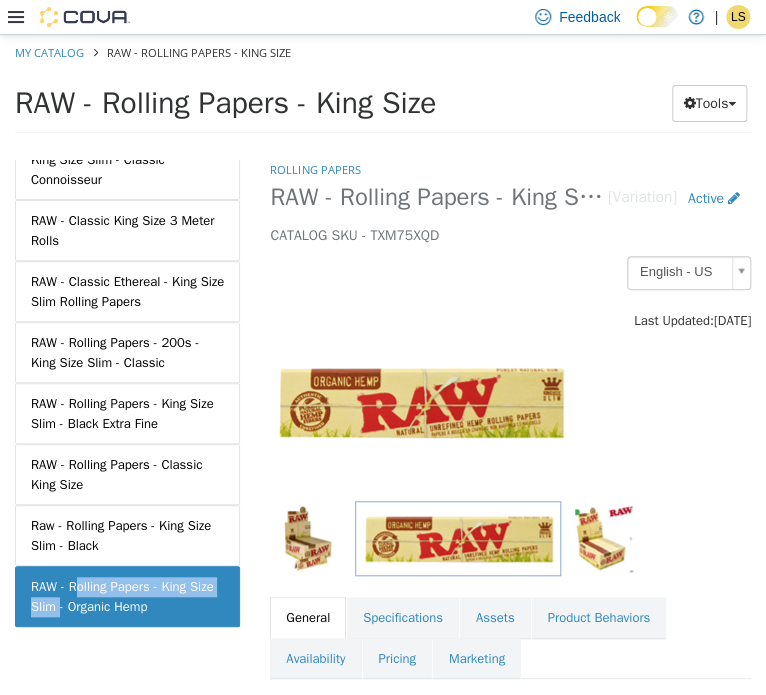 drag, startPoint x: 73, startPoint y: 587, endPoint x: 87, endPoint y: 597, distance: 17.20465 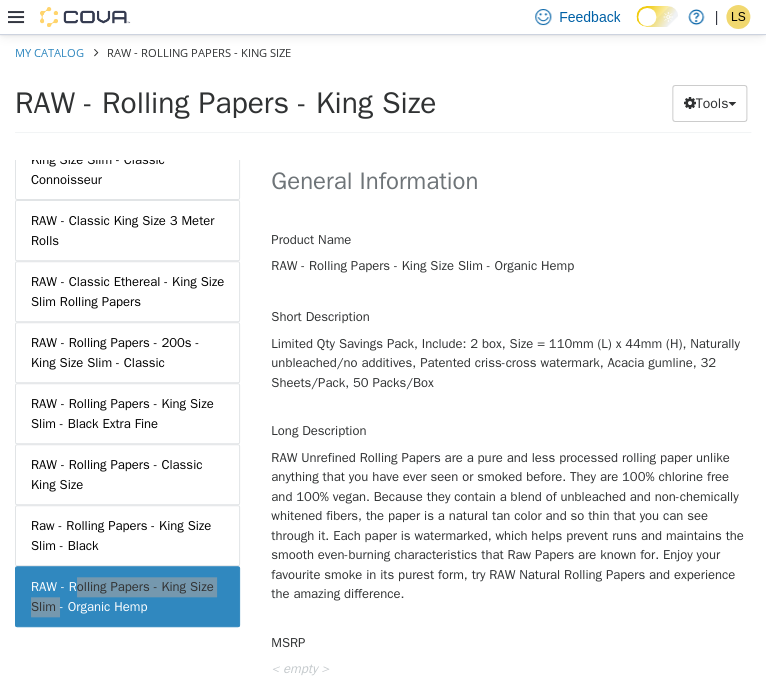scroll, scrollTop: 823, scrollLeft: 0, axis: vertical 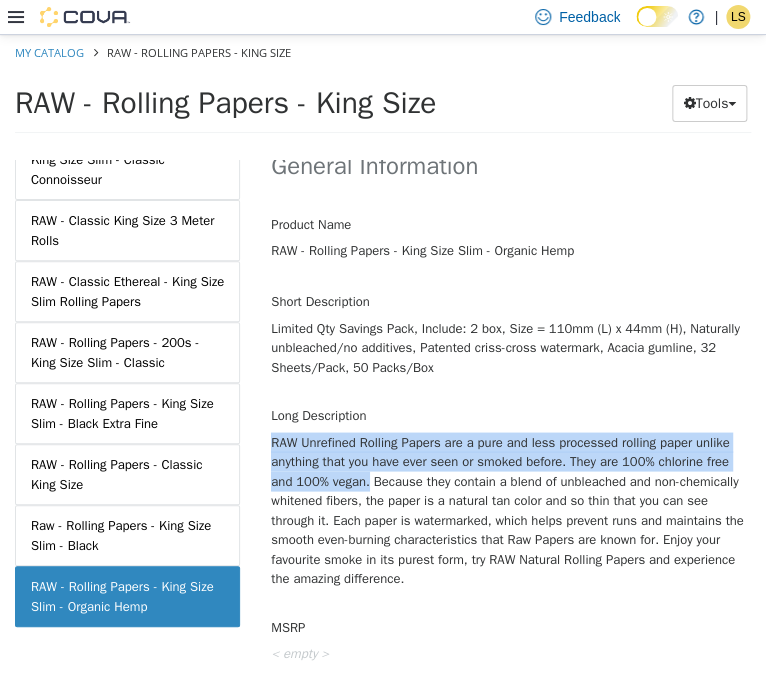 drag, startPoint x: 269, startPoint y: 436, endPoint x: 456, endPoint y: 483, distance: 192.81598 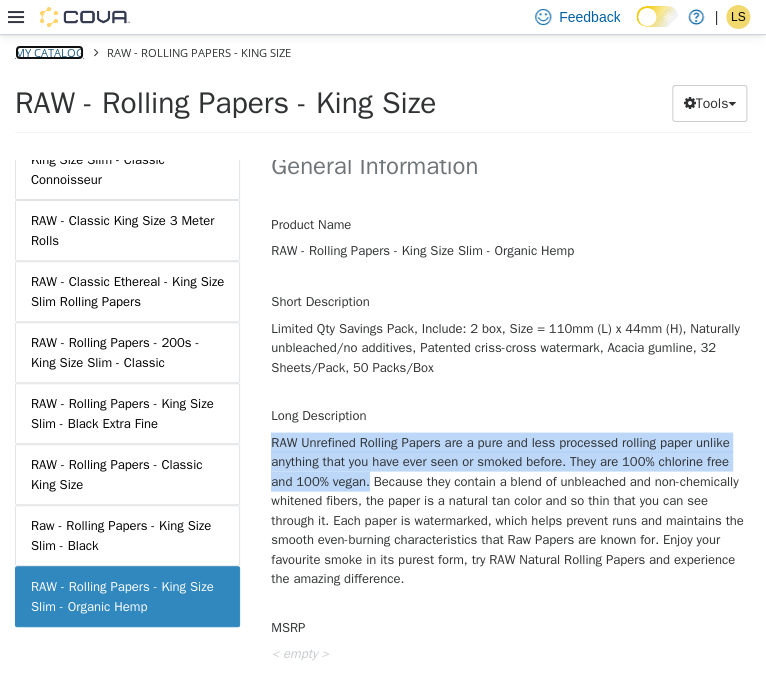 click on "My Catalog" at bounding box center [49, 51] 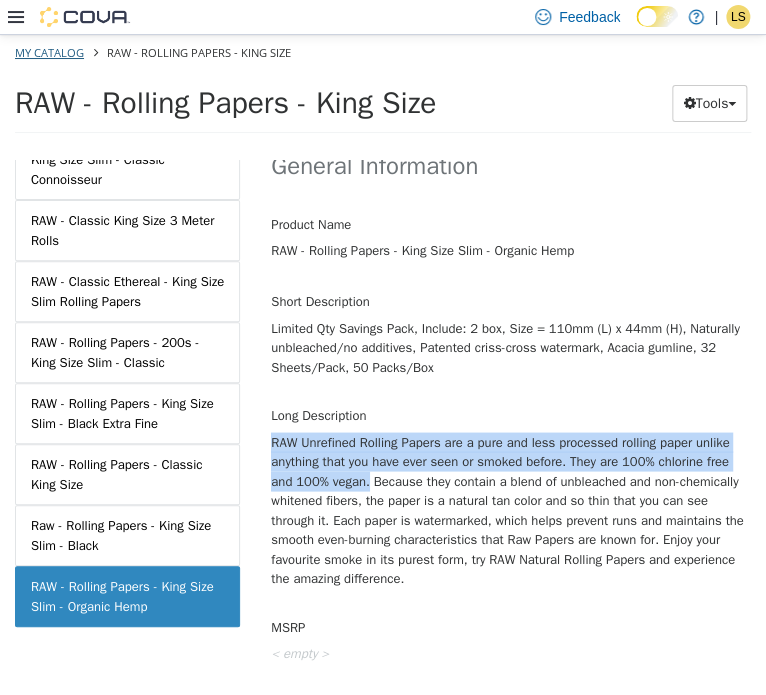select on "**********" 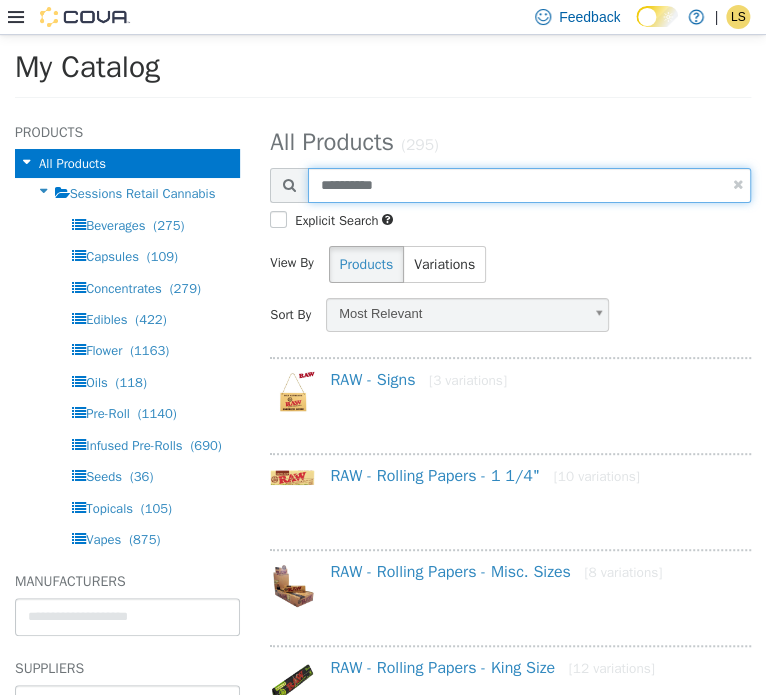 drag, startPoint x: 410, startPoint y: 183, endPoint x: 3, endPoint y: 134, distance: 409.93903 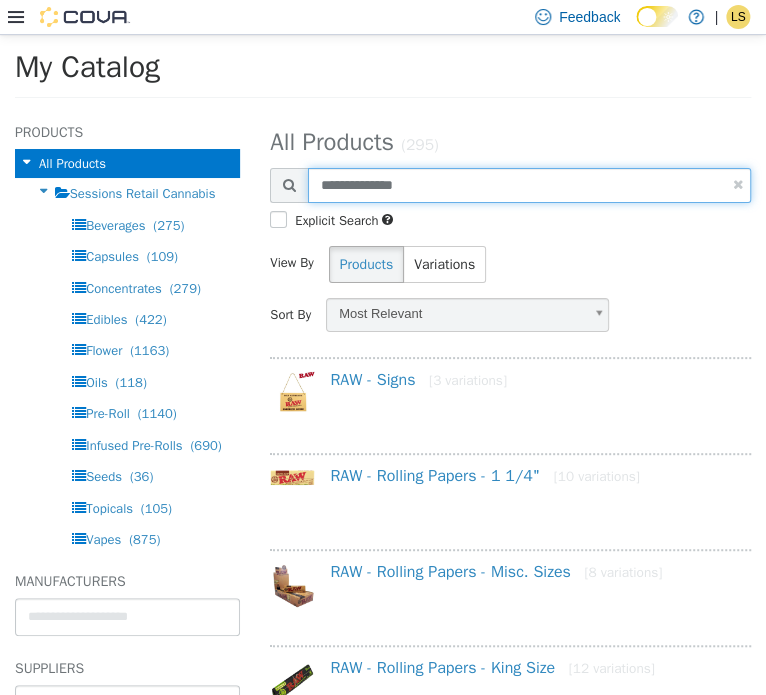 type on "**********" 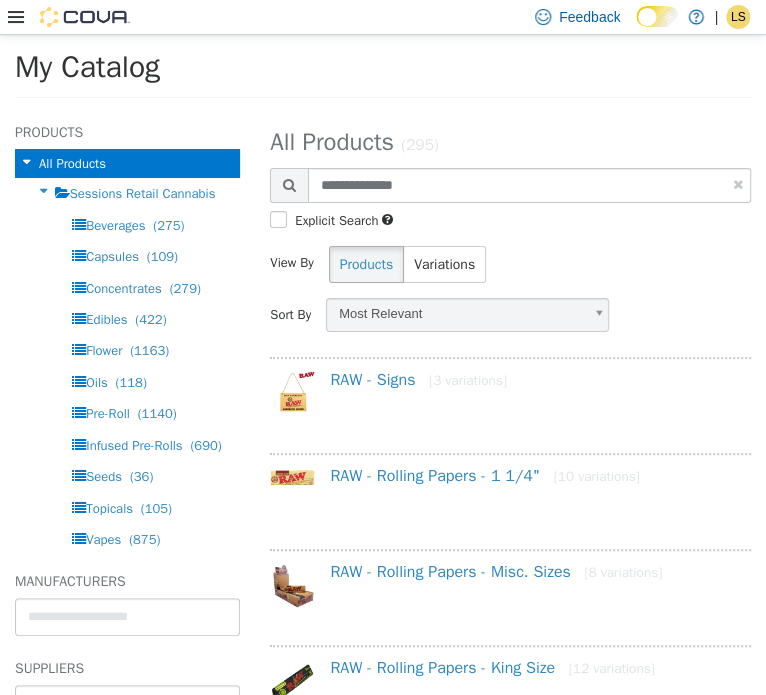 select on "**********" 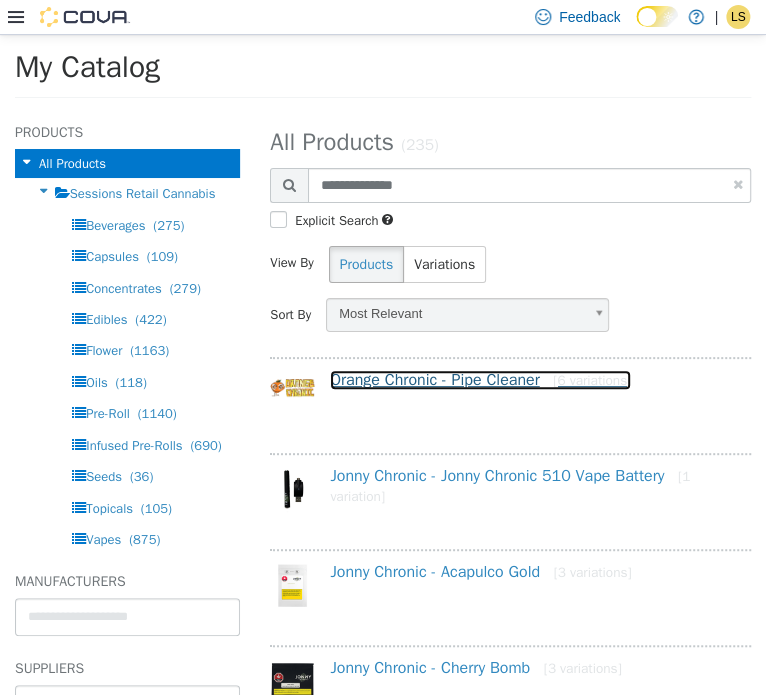 click on "Orange Chronic - Pipe Cleaner
[6 variations]" at bounding box center (480, 379) 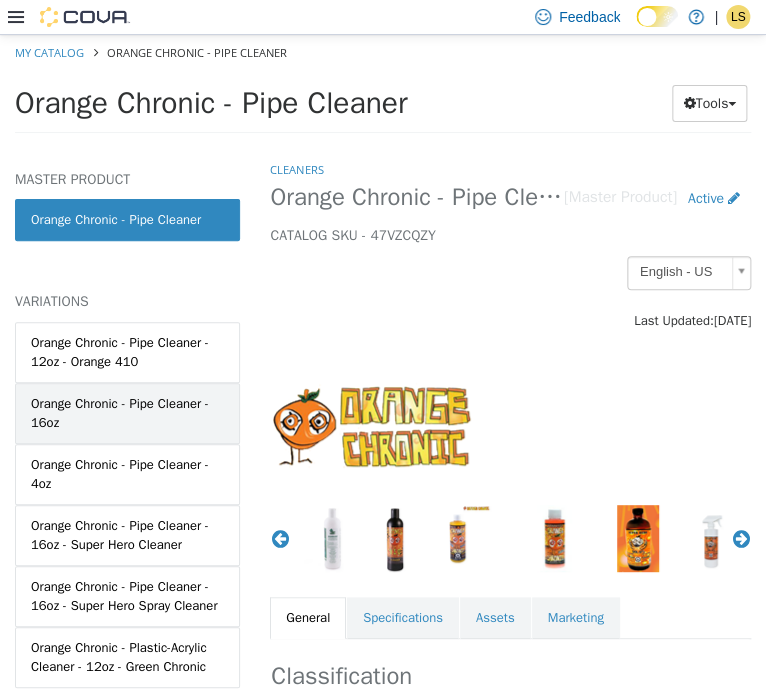 scroll, scrollTop: 96, scrollLeft: 0, axis: vertical 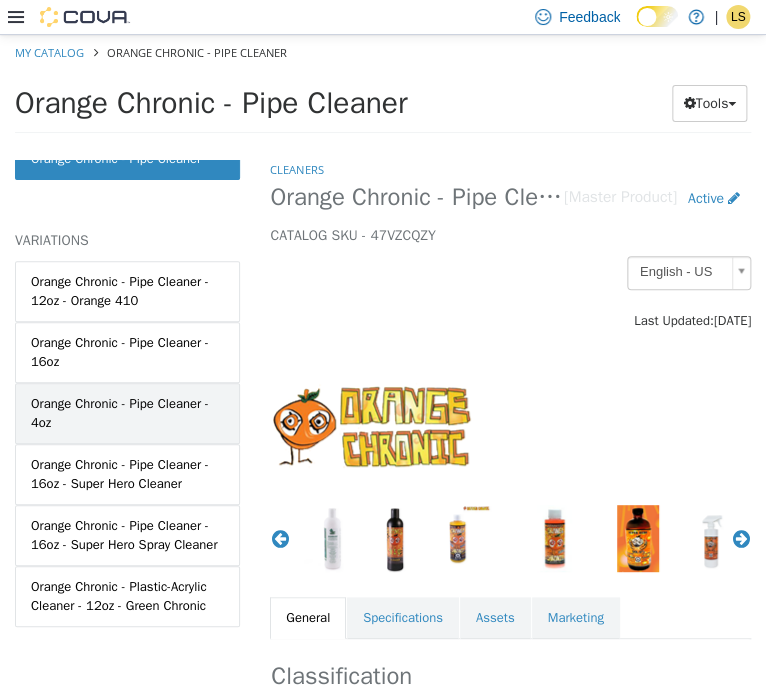 click on "Orange Chronic - Pipe Cleaner - 4oz" at bounding box center [127, 412] 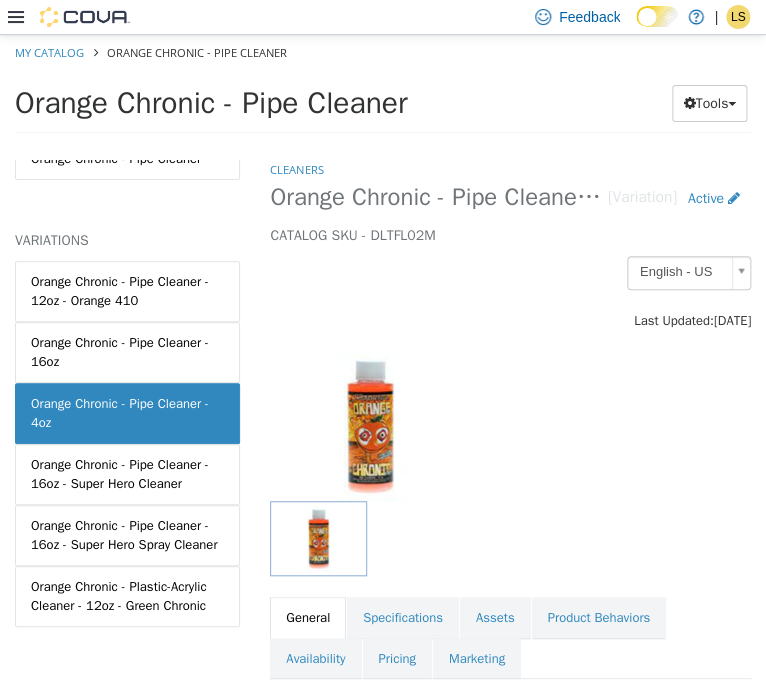 drag, startPoint x: 13, startPoint y: 104, endPoint x: 501, endPoint y: 87, distance: 488.29602 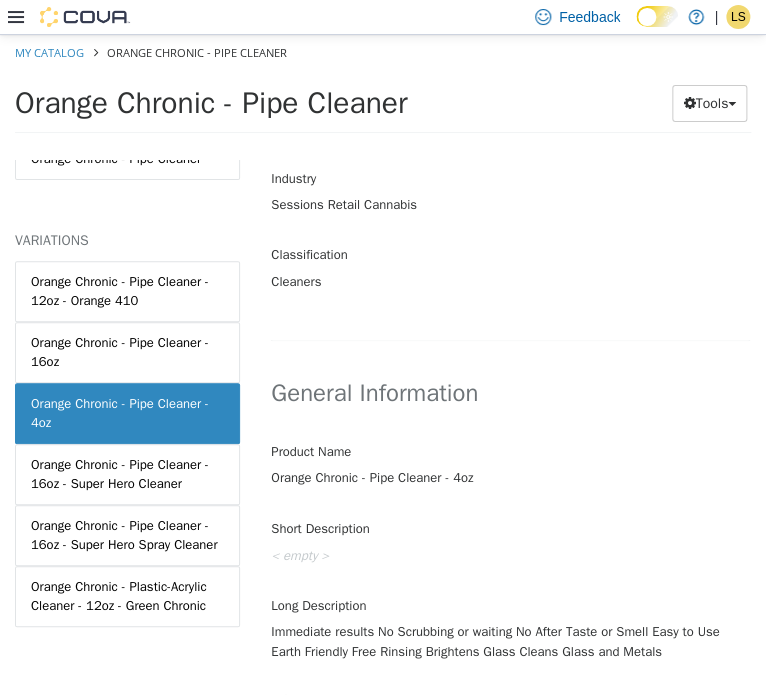 scroll, scrollTop: 627, scrollLeft: 0, axis: vertical 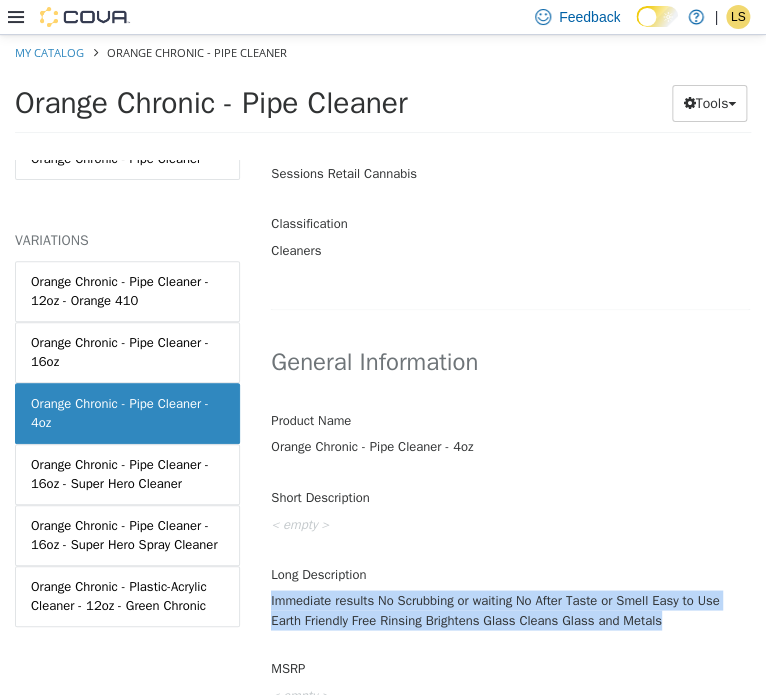 drag, startPoint x: 272, startPoint y: 594, endPoint x: 725, endPoint y: 618, distance: 453.6353 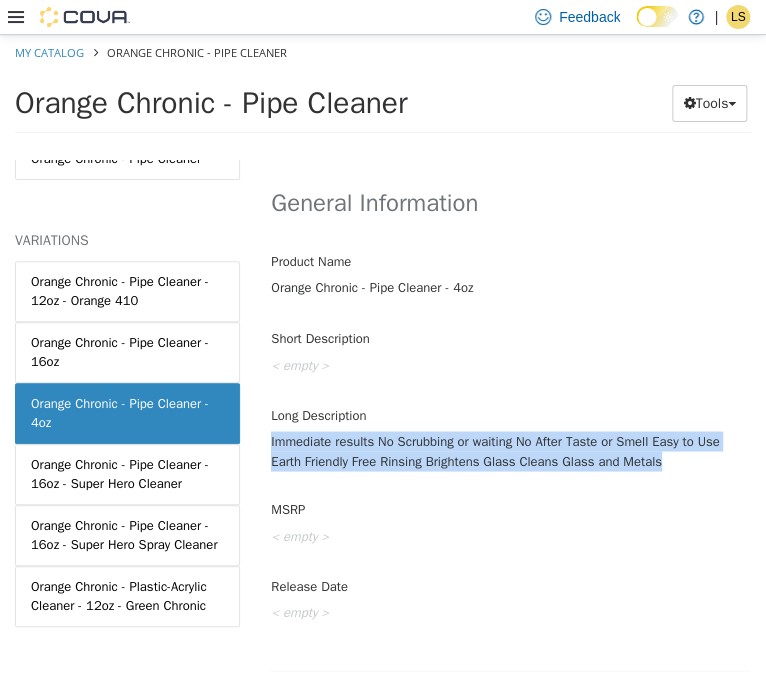 scroll, scrollTop: 810, scrollLeft: 0, axis: vertical 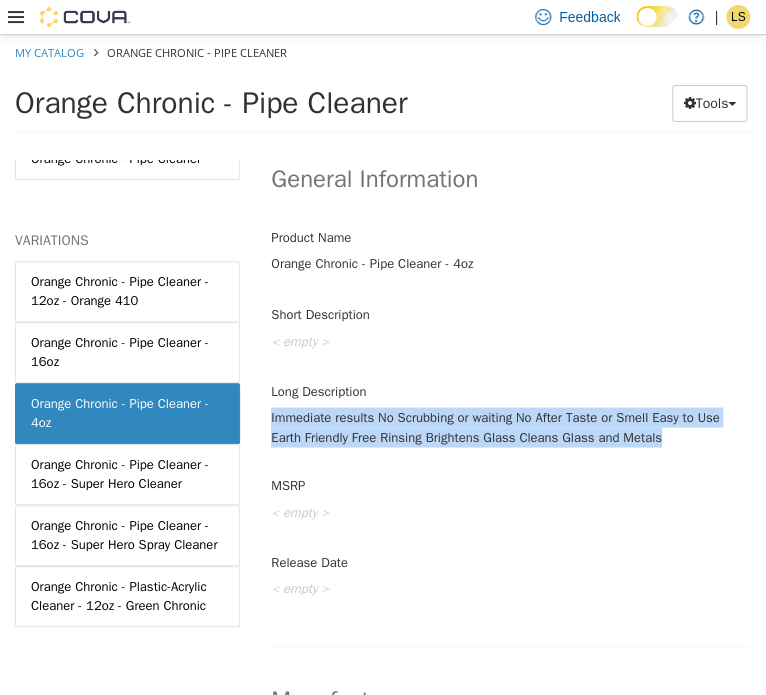 copy on "Immediate results
No Scrubbing or waiting
No After Taste or Smell
Easy to Use
Earth Friendly
Free Rinsing
Brightens Glass
Cleans Glass and Metals" 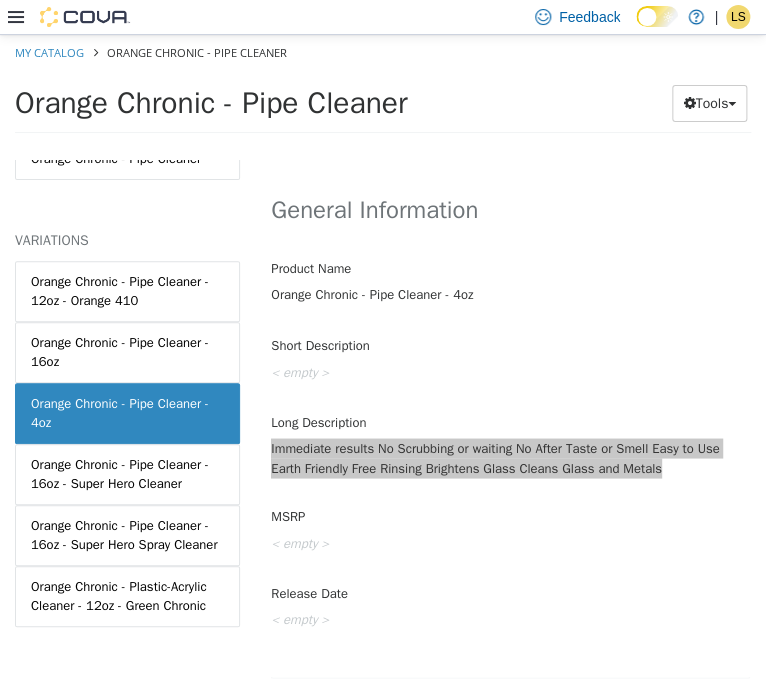 scroll, scrollTop: 773, scrollLeft: 0, axis: vertical 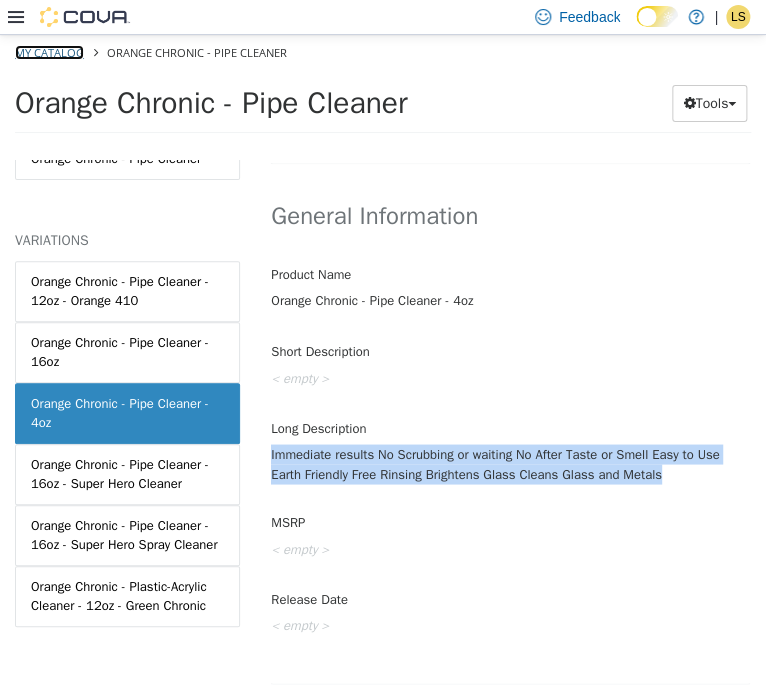 click on "My Catalog" at bounding box center (49, 51) 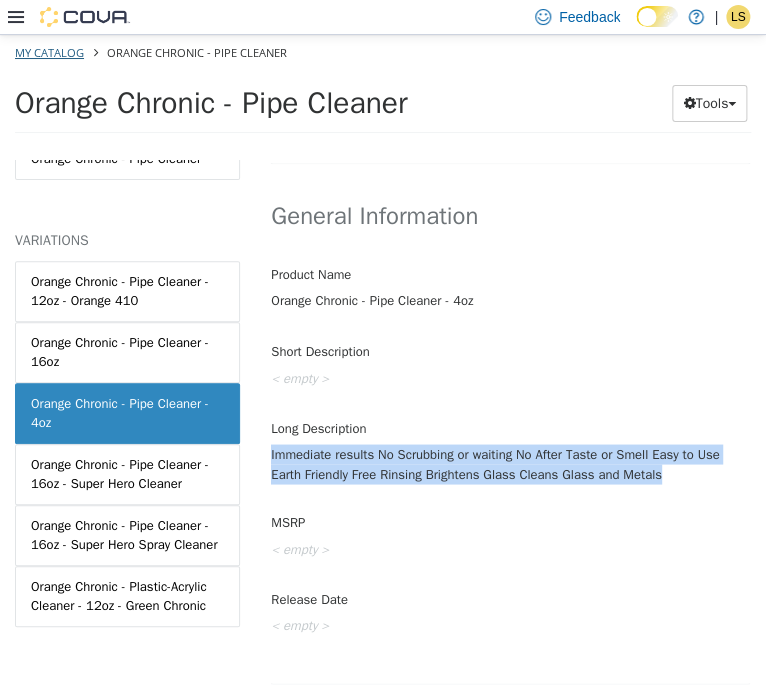 select on "**********" 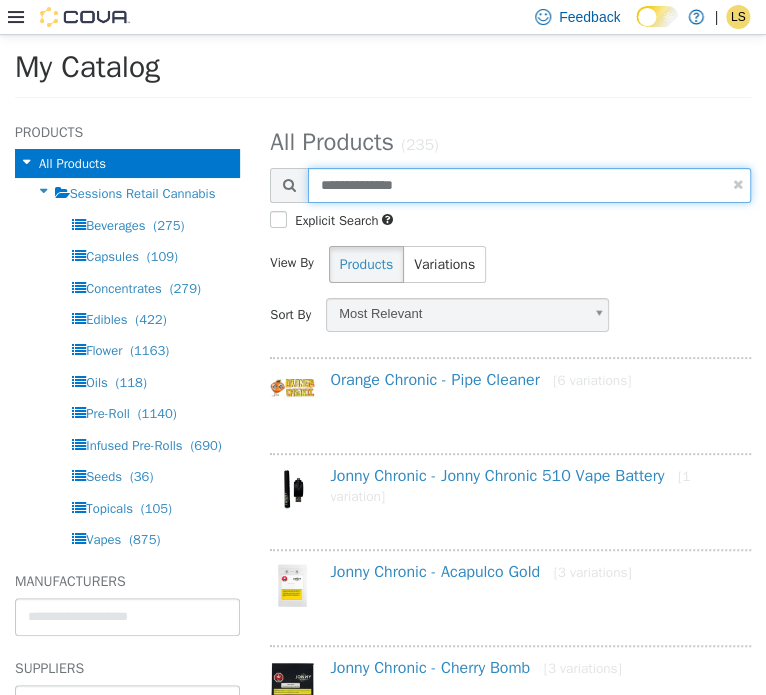 click on "**********" at bounding box center (529, 184) 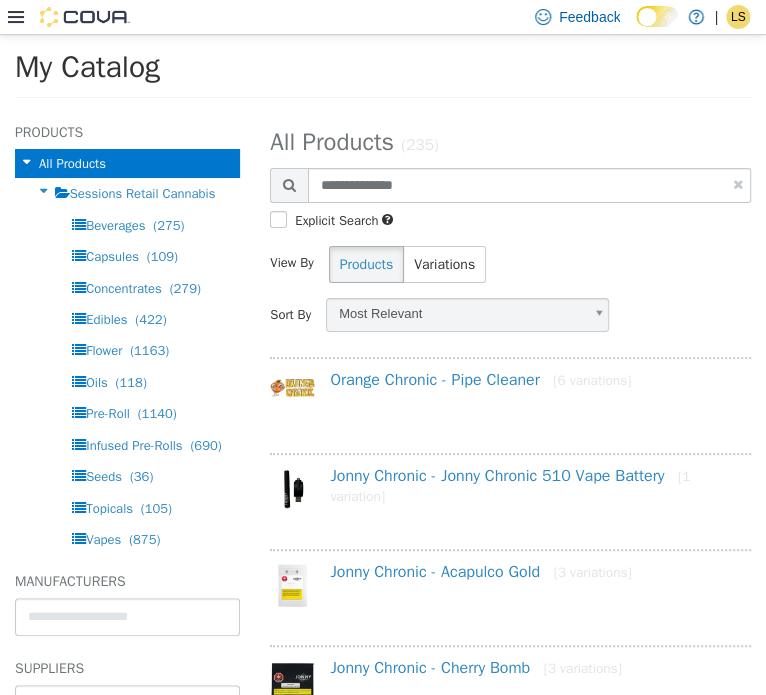 click at bounding box center (738, 183) 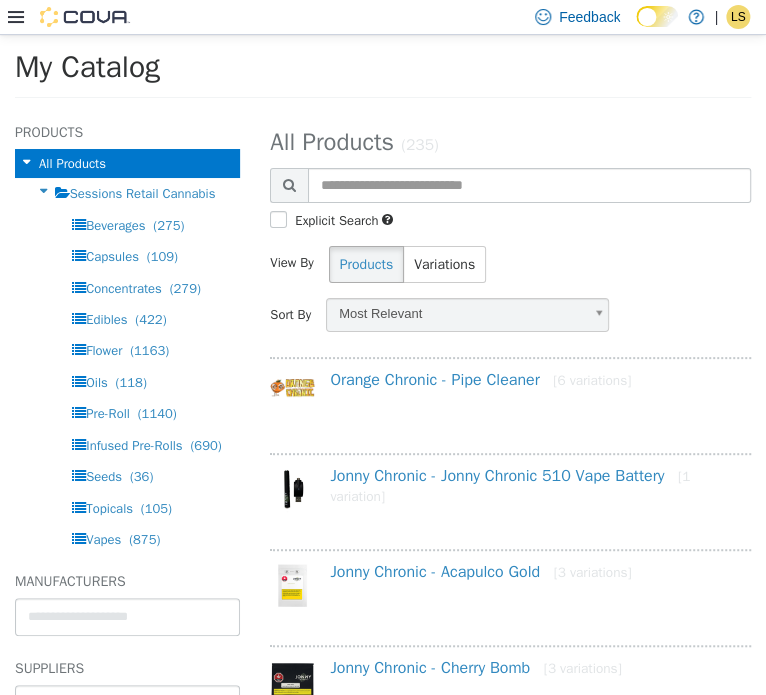 select on "**********" 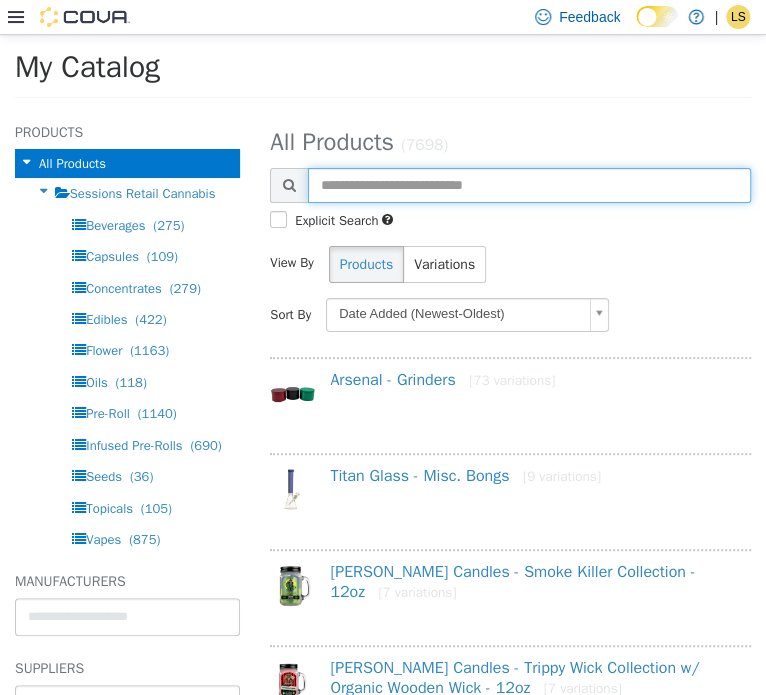click at bounding box center [529, 184] 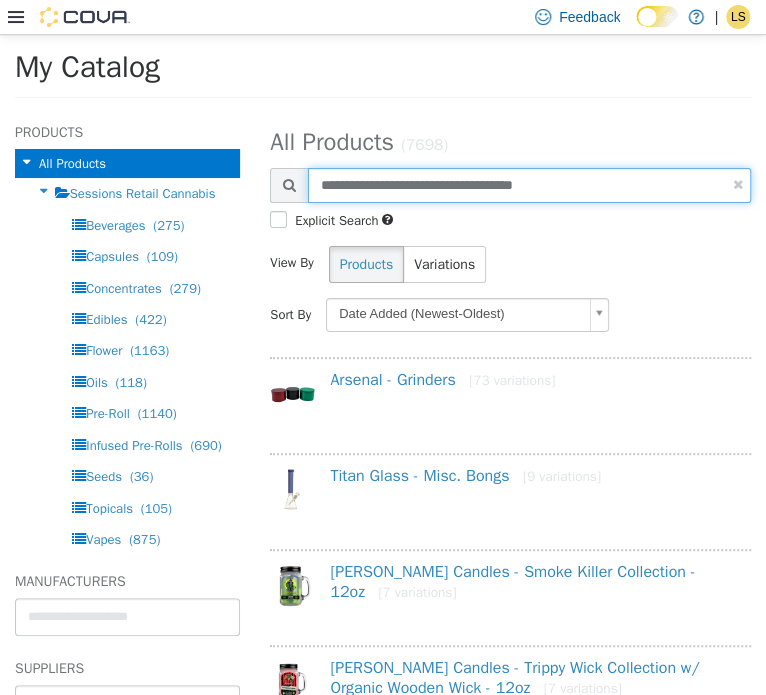 type on "**********" 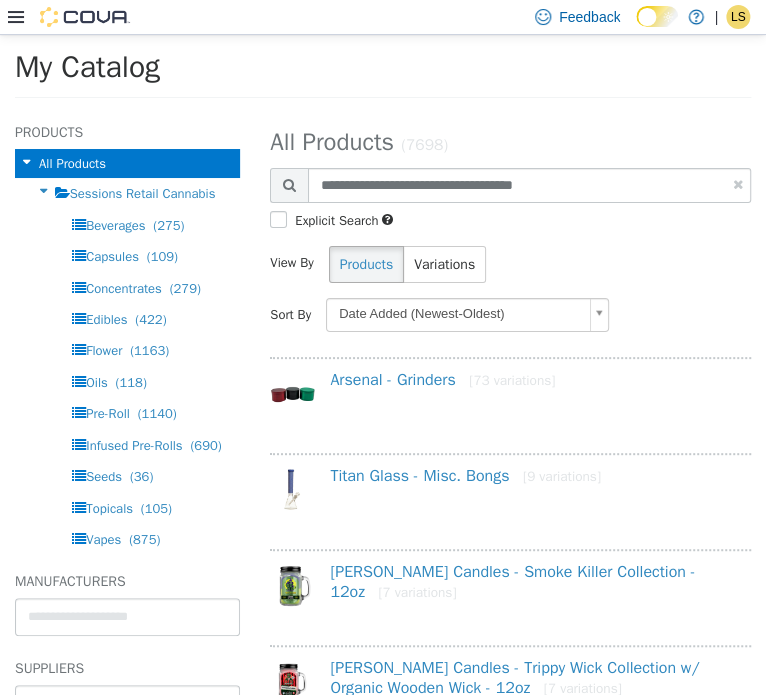 select on "**********" 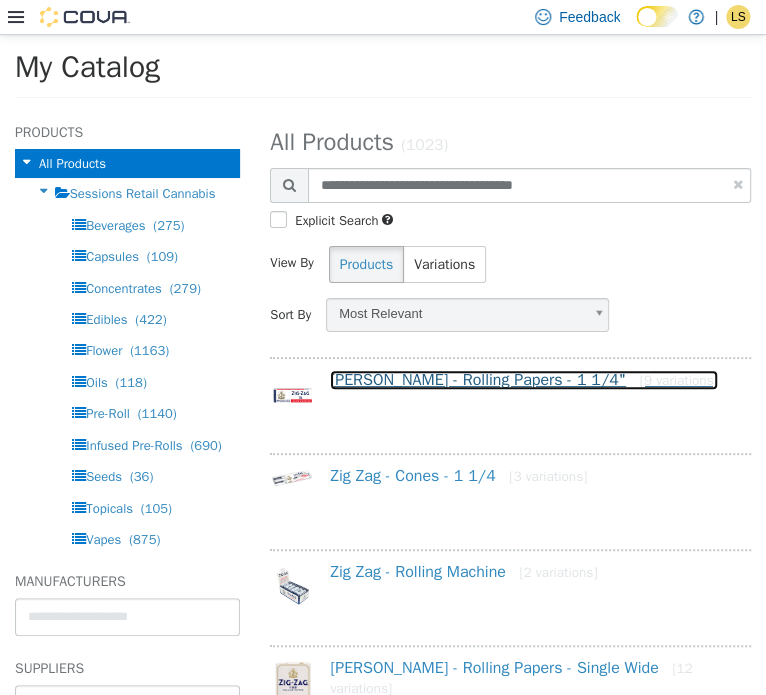 click on "Zig Zag - Rolling Papers - 1 1/4"
[9 variations]" at bounding box center (523, 379) 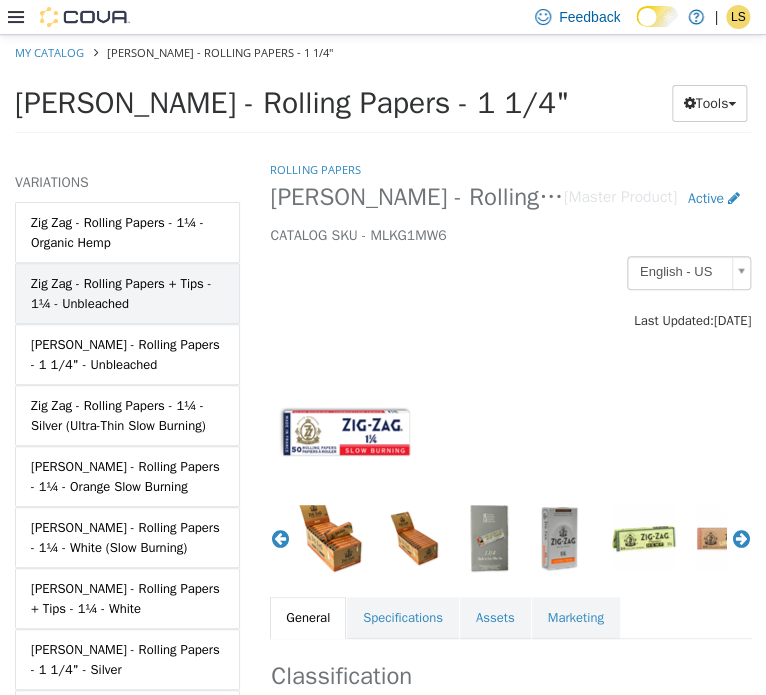 scroll, scrollTop: 156, scrollLeft: 0, axis: vertical 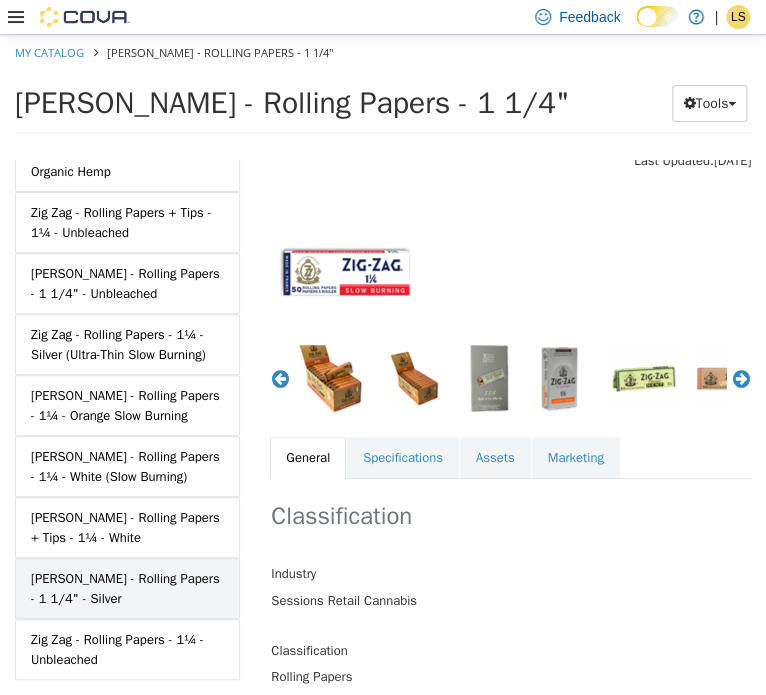 click on "Zig Zag - Rolling Papers - 1 1/4" - Silver" at bounding box center [127, 587] 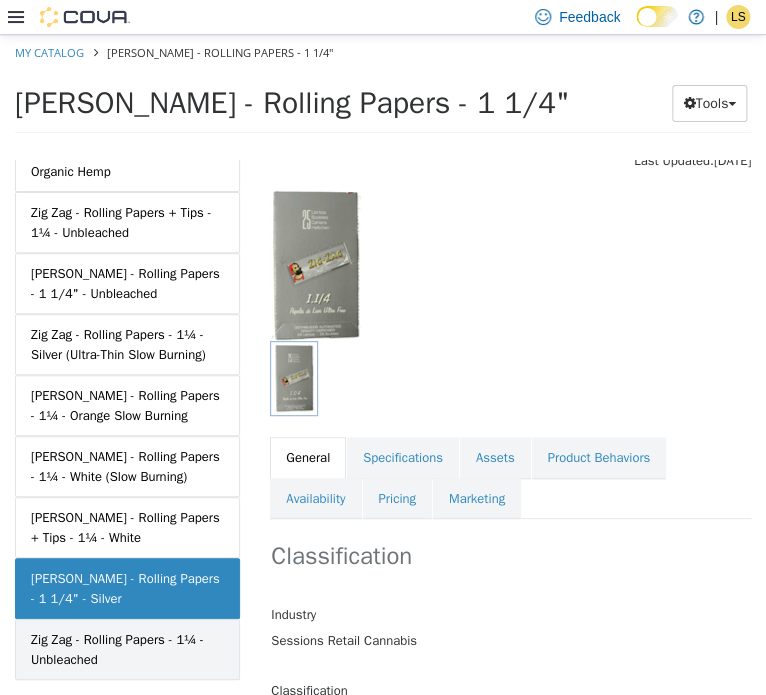 click on "Zig Zag - Rolling Papers - 1¼ - Unbleached" at bounding box center [127, 648] 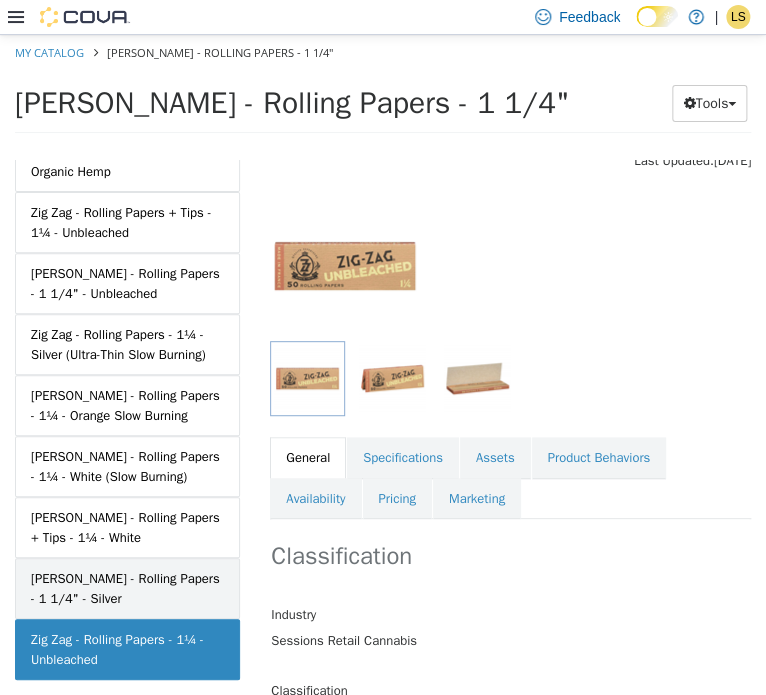 click on "Zig Zag - Rolling Papers - 1 1/4" - Silver" at bounding box center [127, 587] 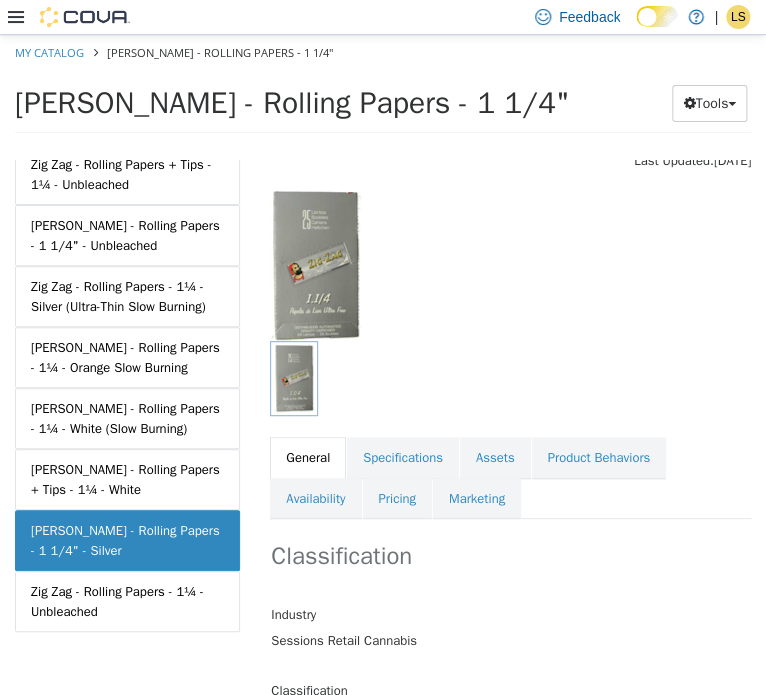scroll, scrollTop: 257, scrollLeft: 0, axis: vertical 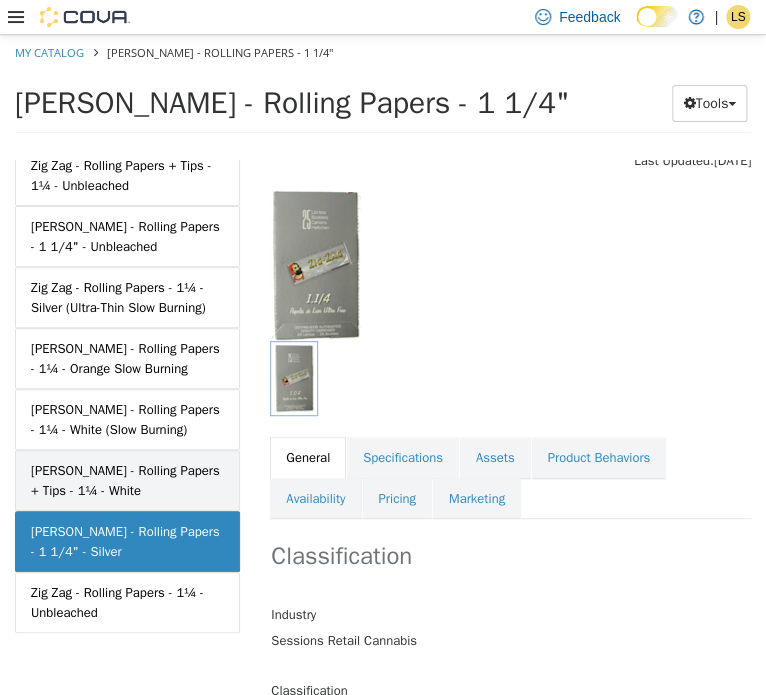 click on "Zig Zag - Rolling Papers + Tips - 1¼ - White" at bounding box center (127, 479) 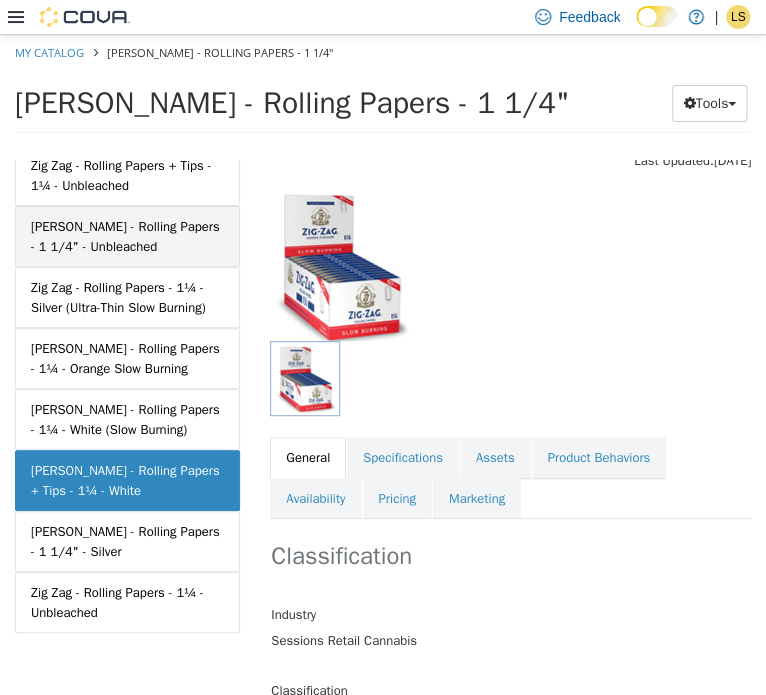 click on "Zig Zag - Rolling Papers - 1 1/4" - Unbleached" at bounding box center (127, 235) 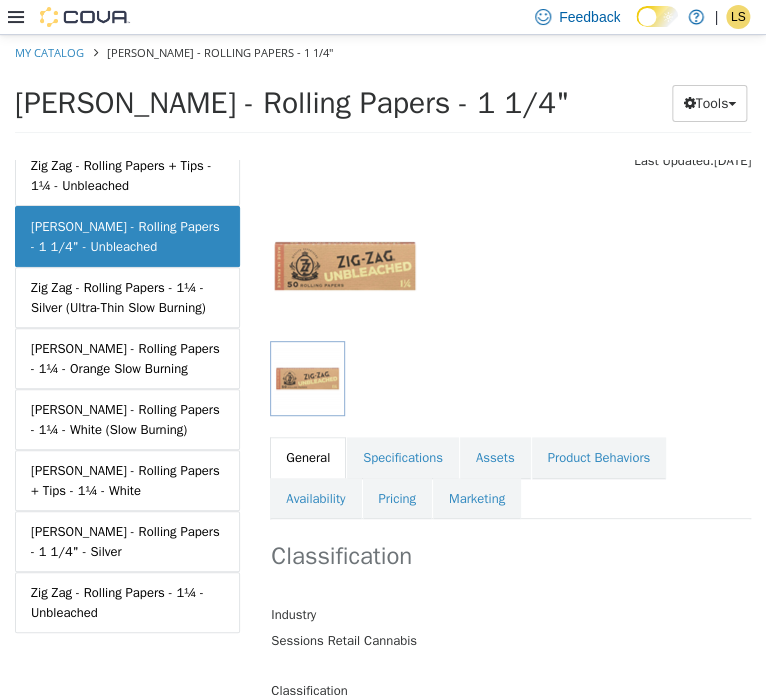click on "Zig Zag - Rolling Papers + Tips - 1¼ - Unbleached" at bounding box center (127, 174) 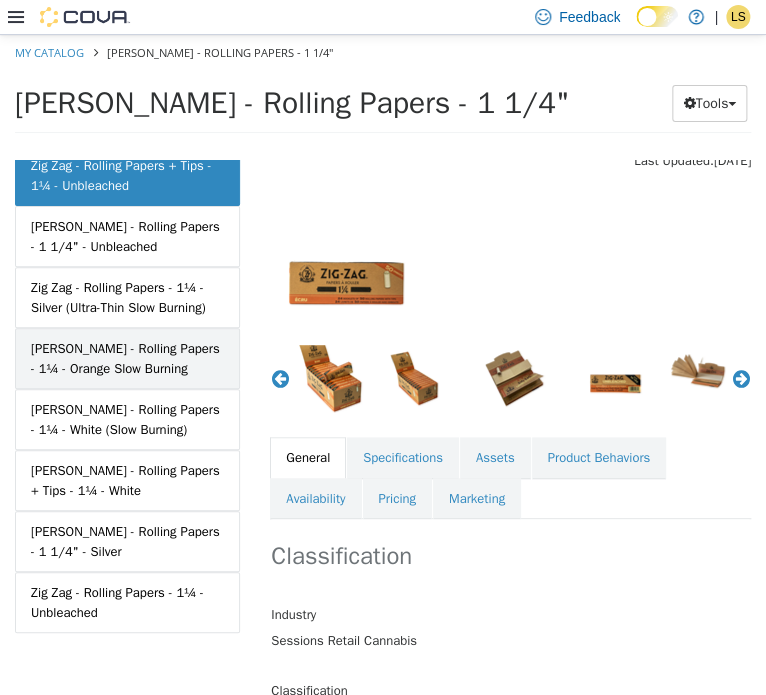 click on "Zig Zag - Rolling Papers - 1¼ - Orange Slow Burning" at bounding box center [127, 357] 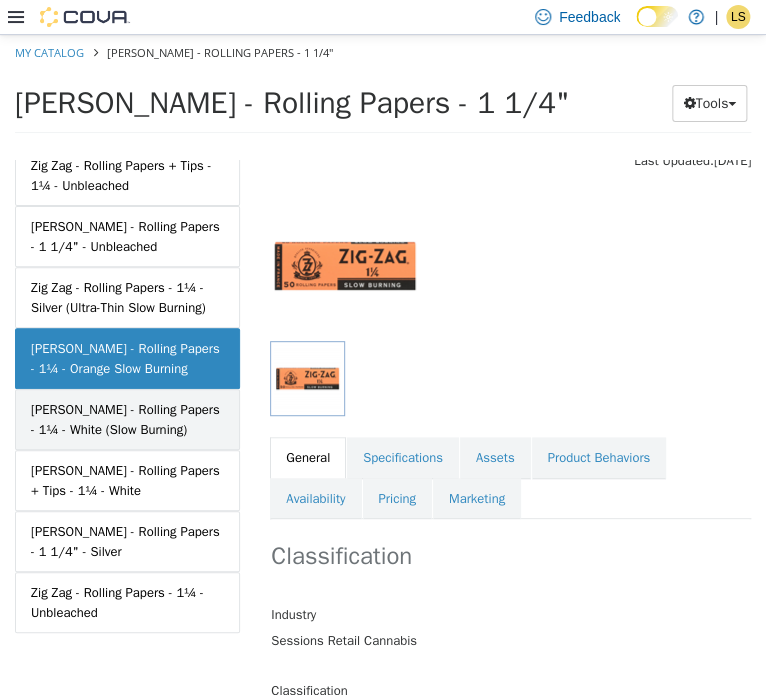 click on "Zig Zag - Rolling Papers - 1¼ - White (Slow Burning)" at bounding box center (127, 418) 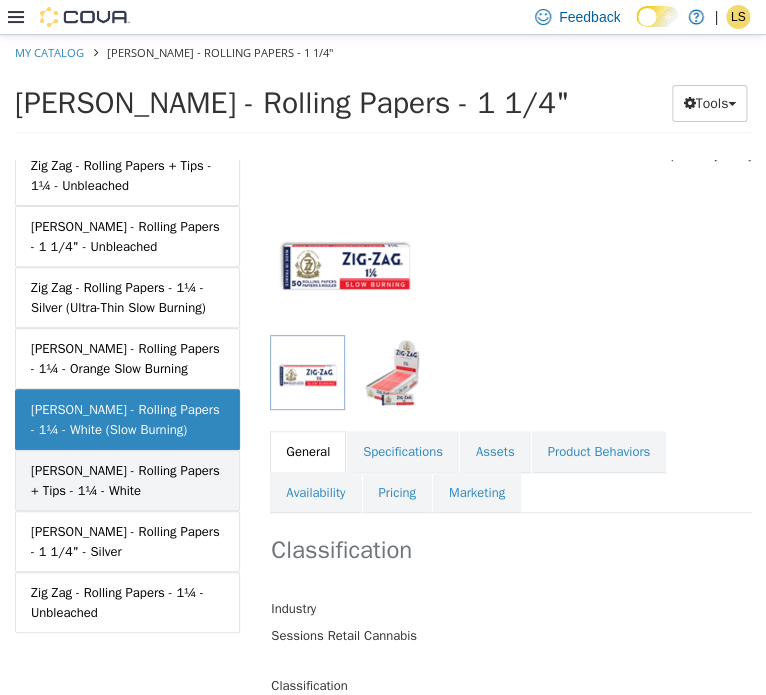 click on "Zig Zag - Rolling Papers + Tips - 1¼ - White" at bounding box center [127, 479] 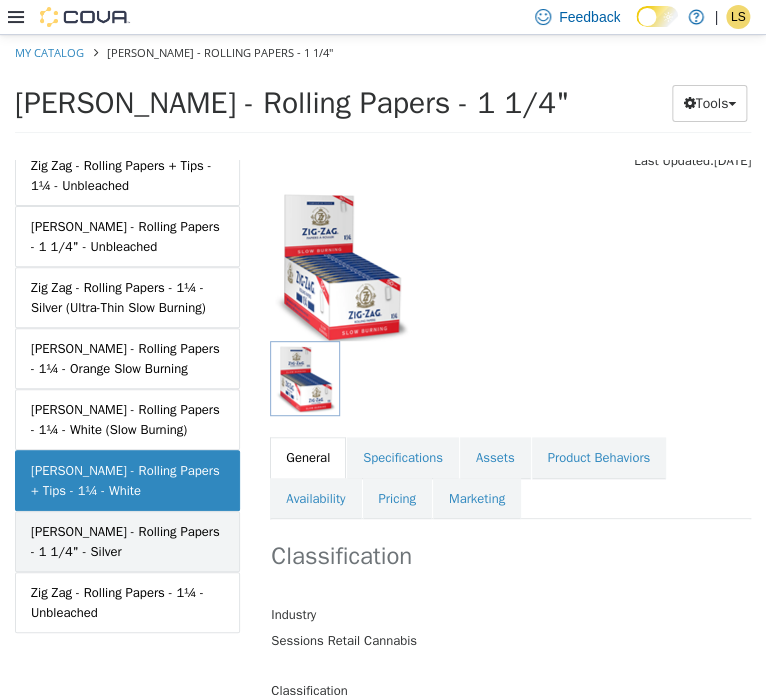 click on "Zig Zag - Rolling Papers - 1 1/4" - Silver" at bounding box center [127, 540] 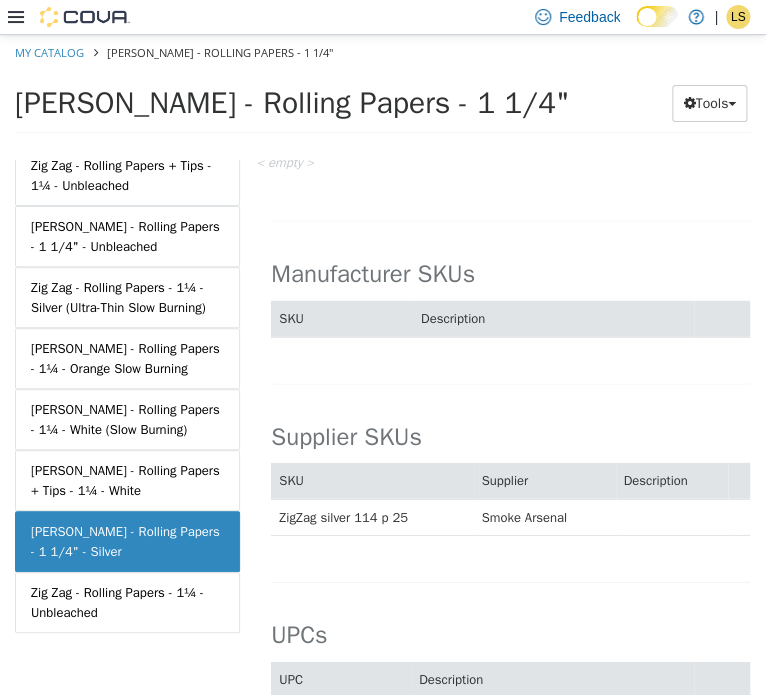 scroll, scrollTop: 1400, scrollLeft: 0, axis: vertical 